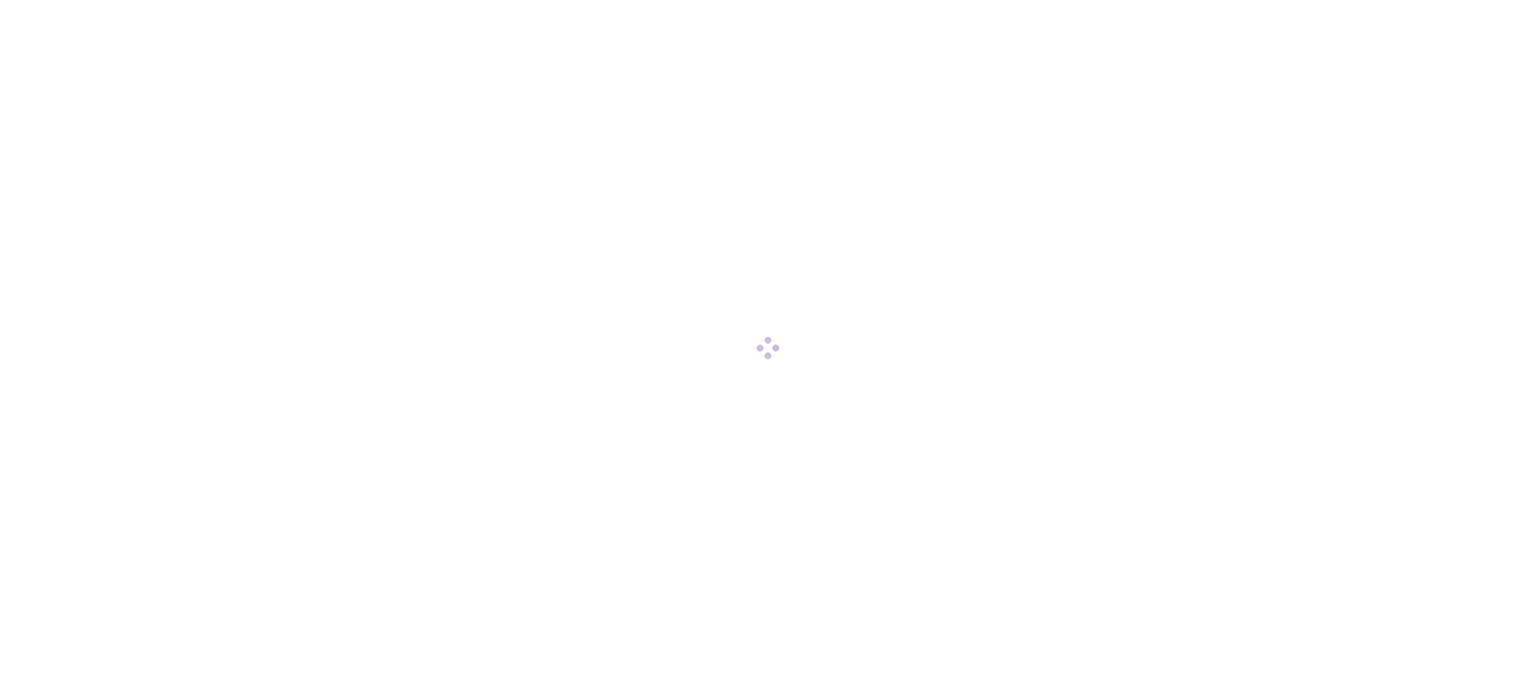 scroll, scrollTop: 0, scrollLeft: 0, axis: both 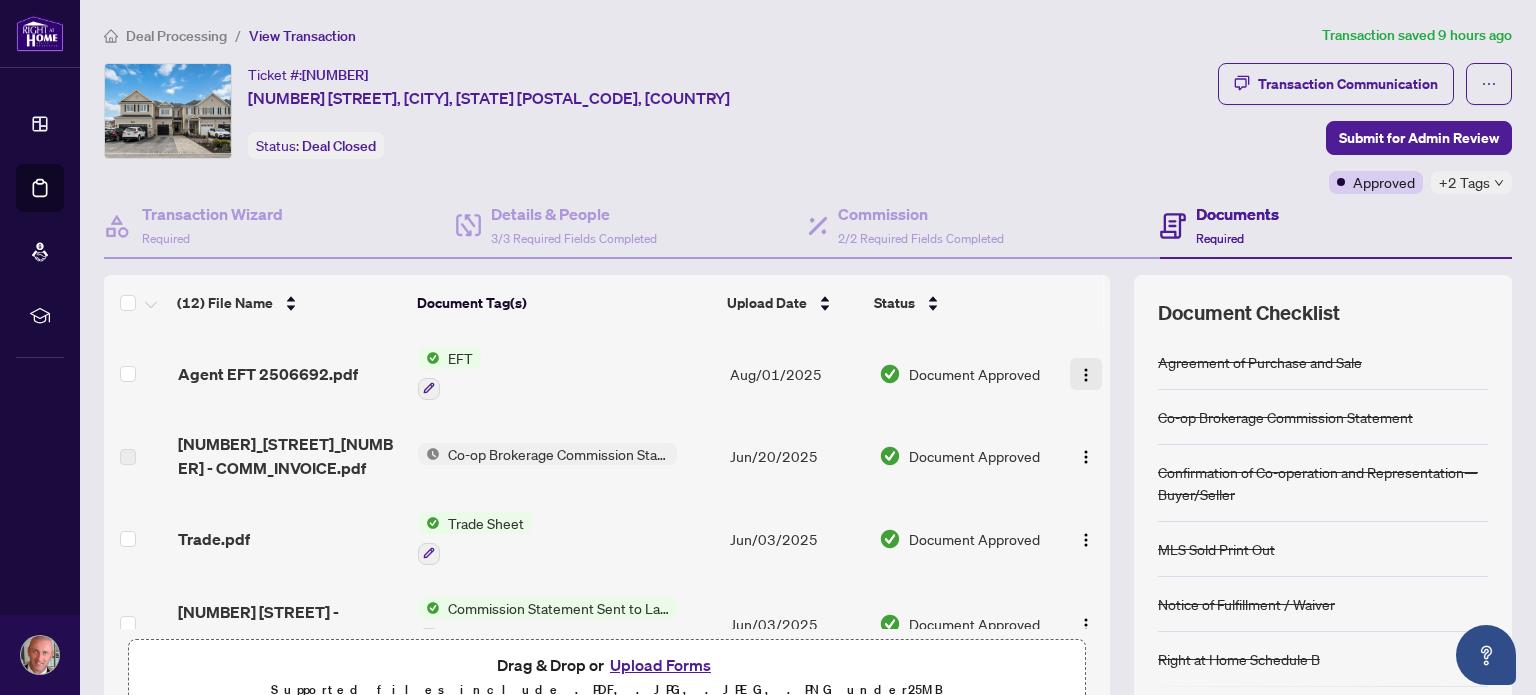click at bounding box center [1086, 375] 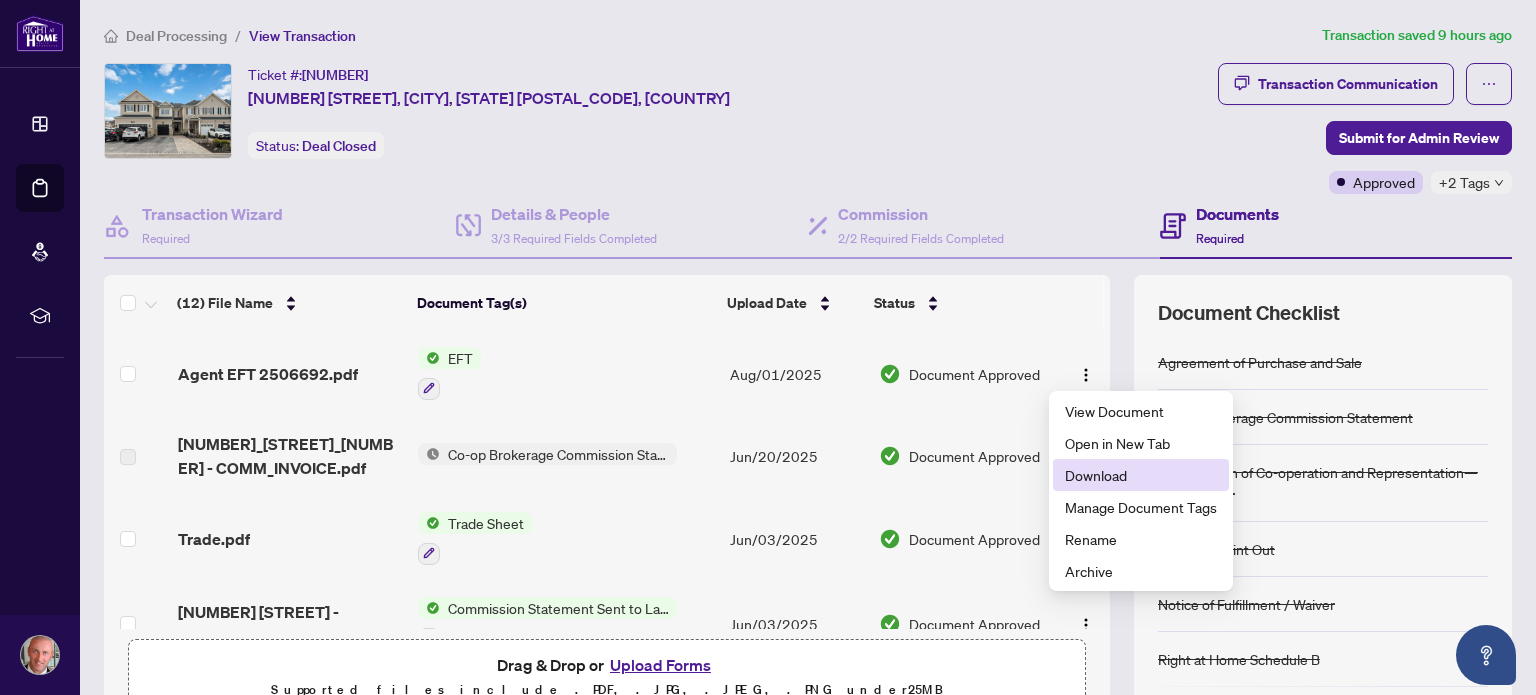 click on "Download" at bounding box center (1141, 475) 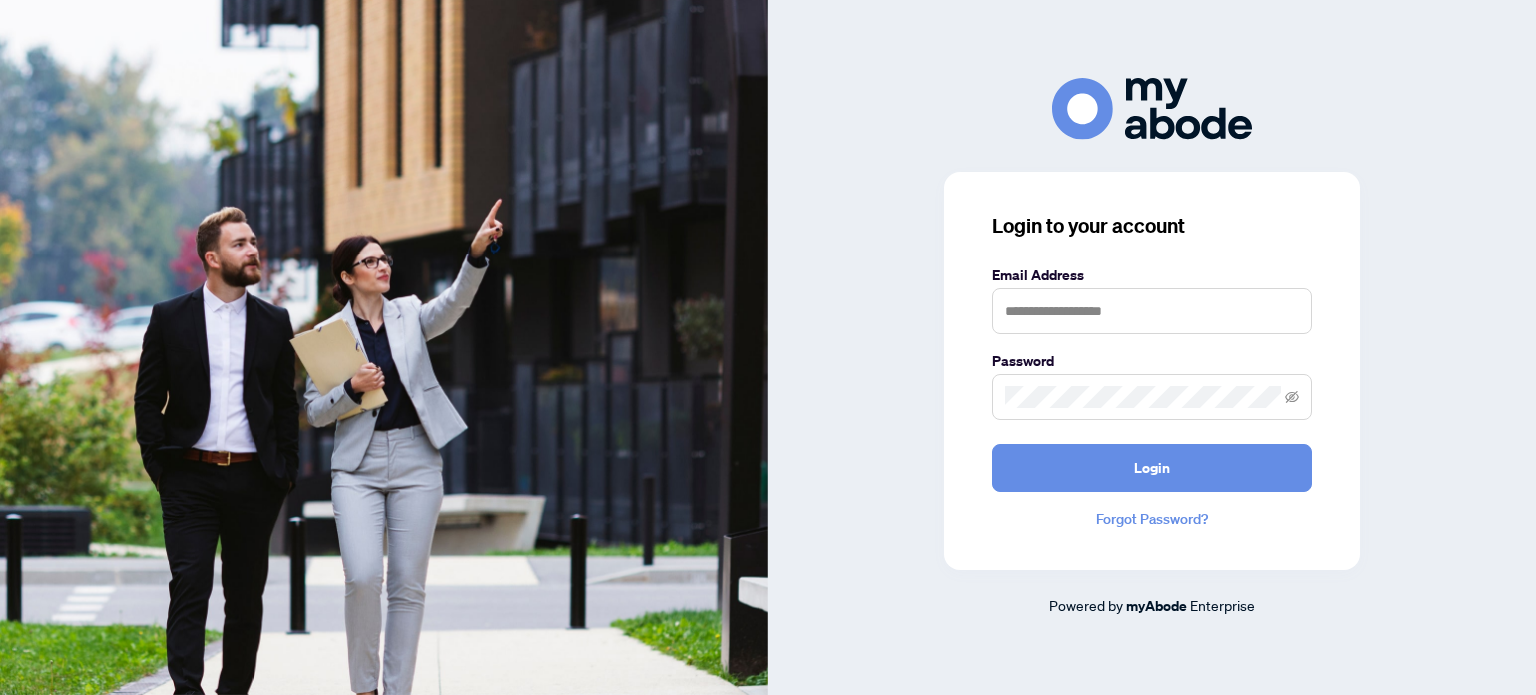 scroll, scrollTop: 0, scrollLeft: 0, axis: both 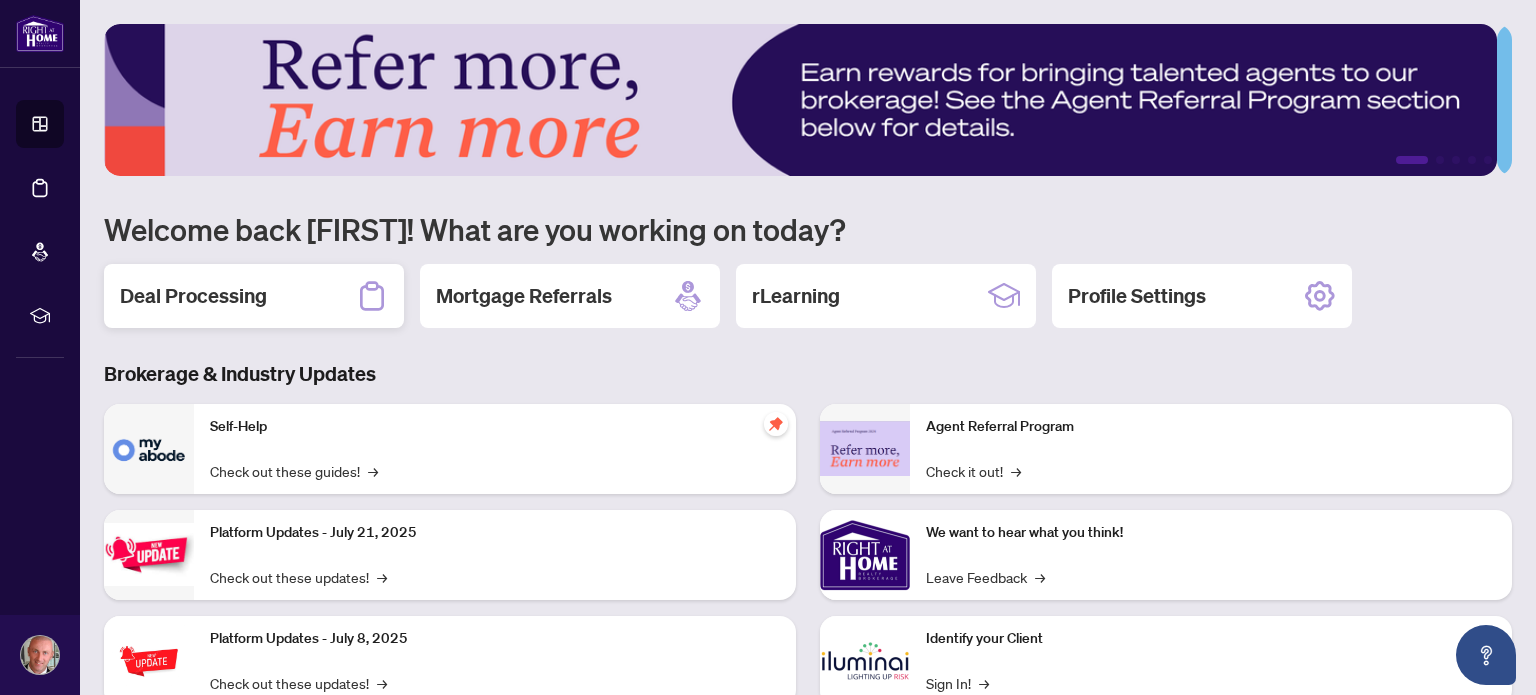 click on "Deal Processing" at bounding box center [254, 296] 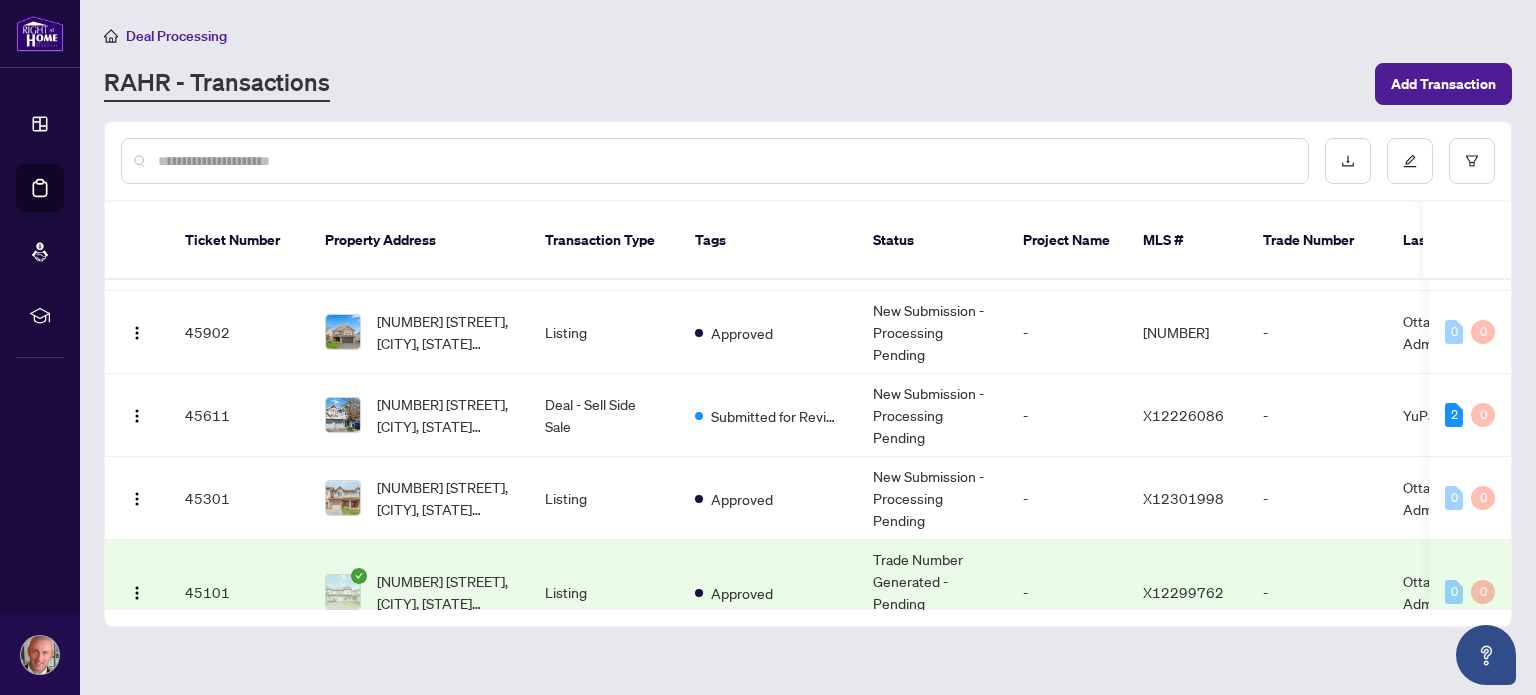 scroll, scrollTop: 0, scrollLeft: 0, axis: both 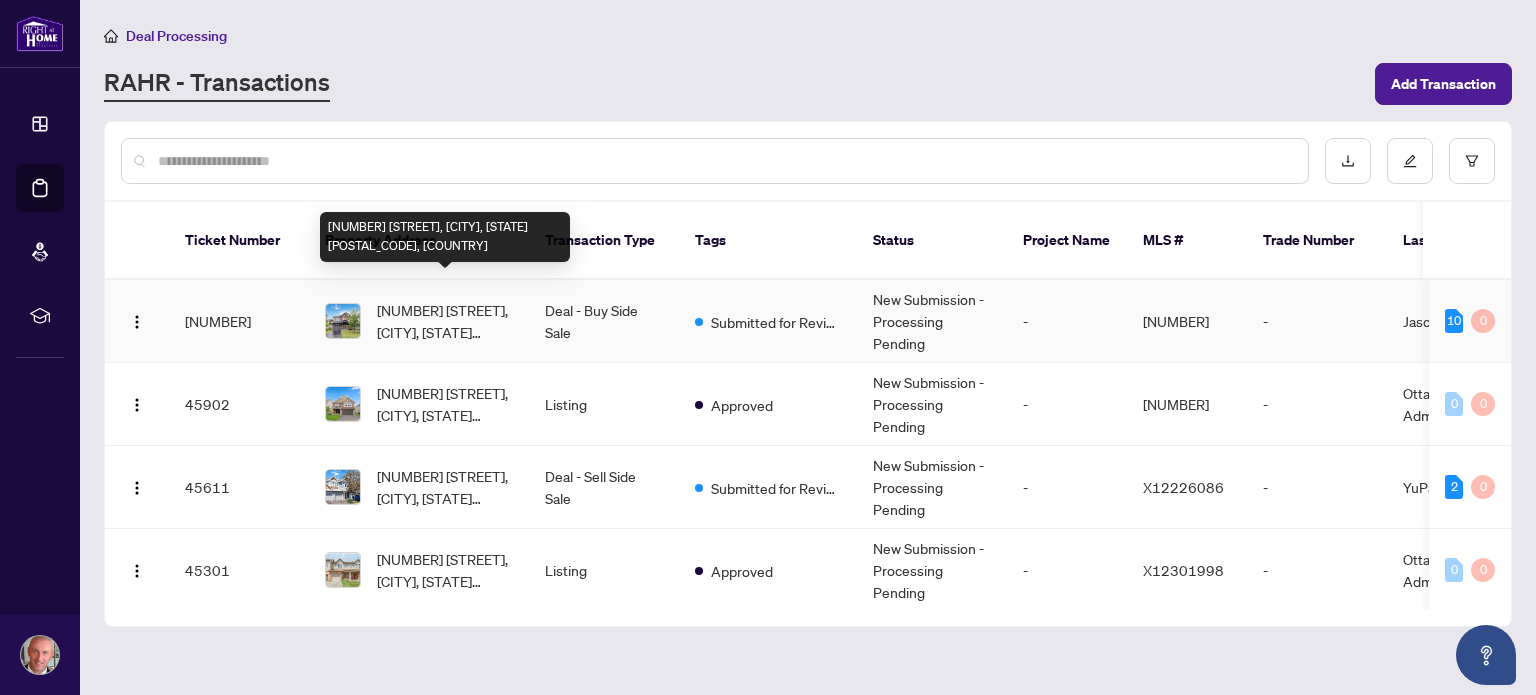 click on "[NUMBER] [STREET], [CITY], [STATE] [POSTAL_CODE], [COUNTRY]" at bounding box center [445, 321] 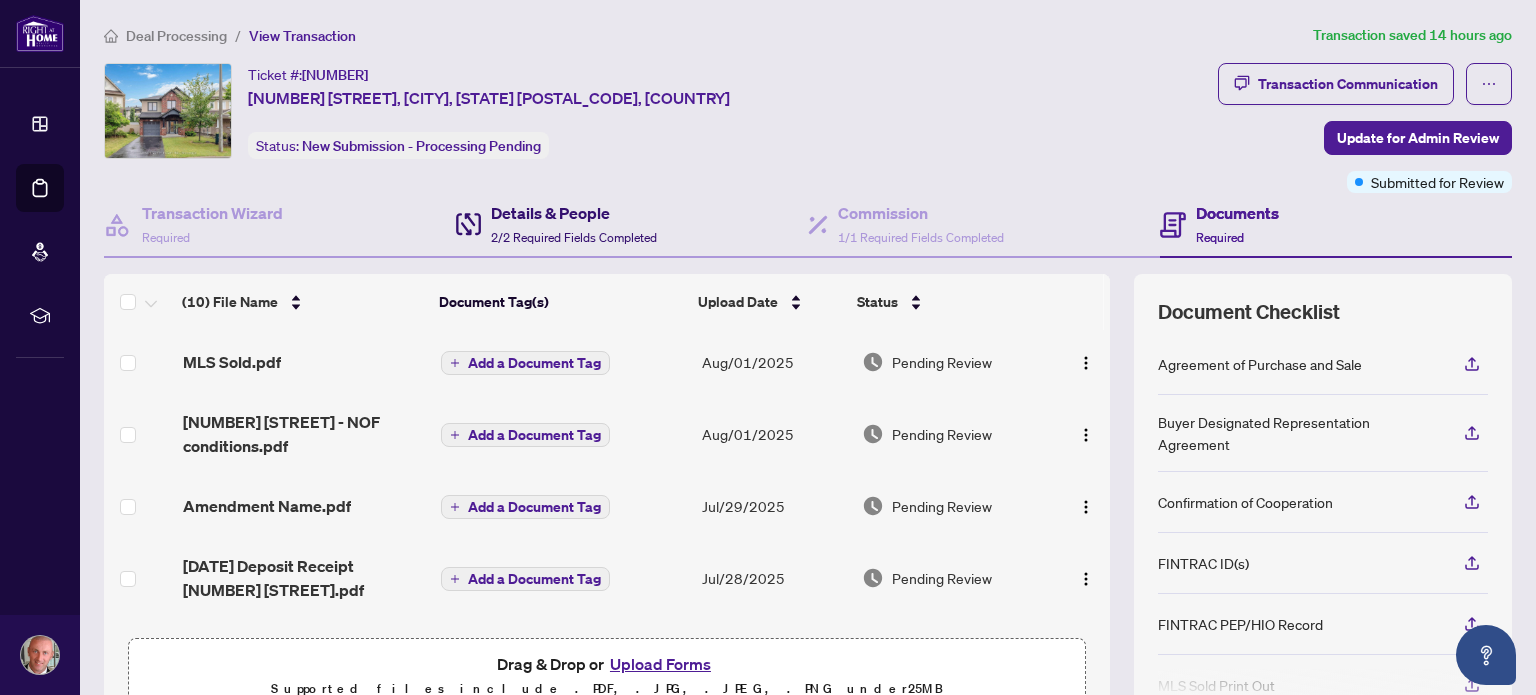 click on "Details & People" at bounding box center [574, 213] 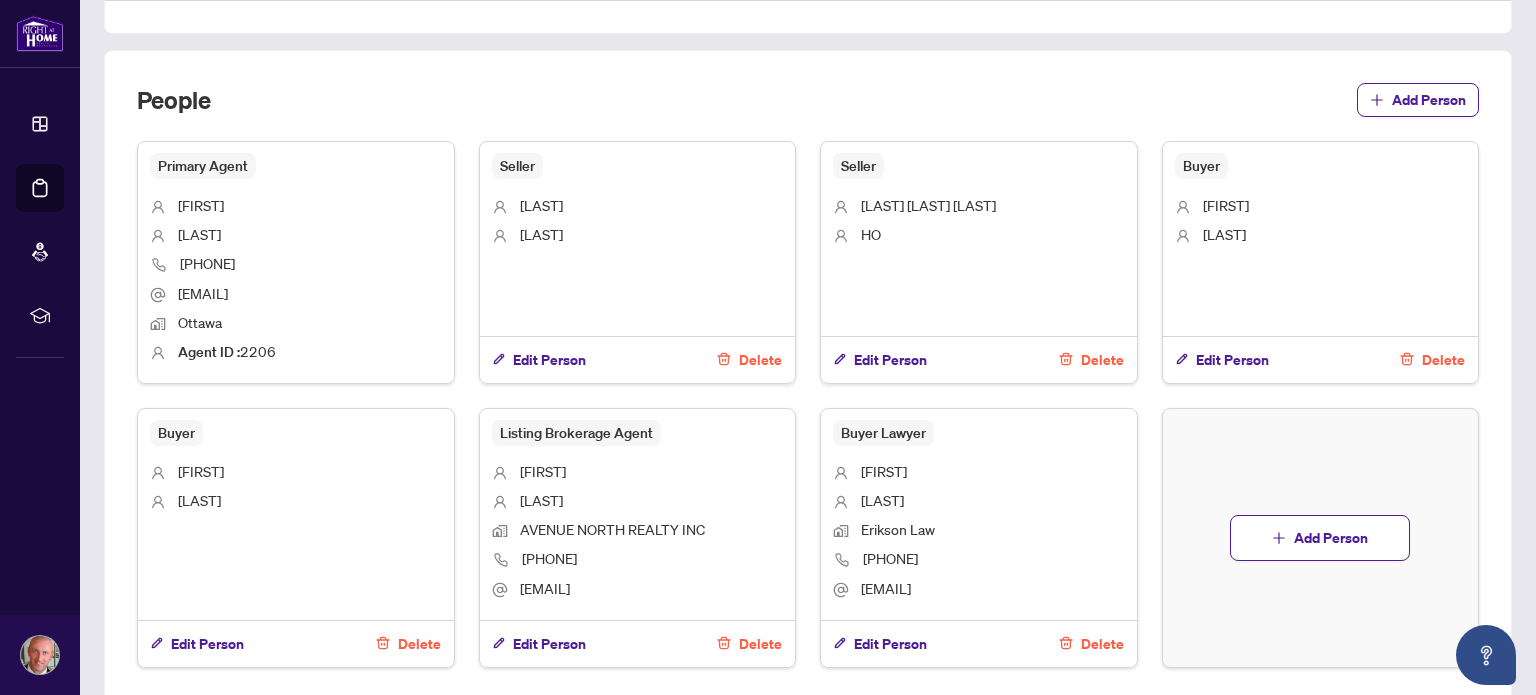 scroll, scrollTop: 922, scrollLeft: 0, axis: vertical 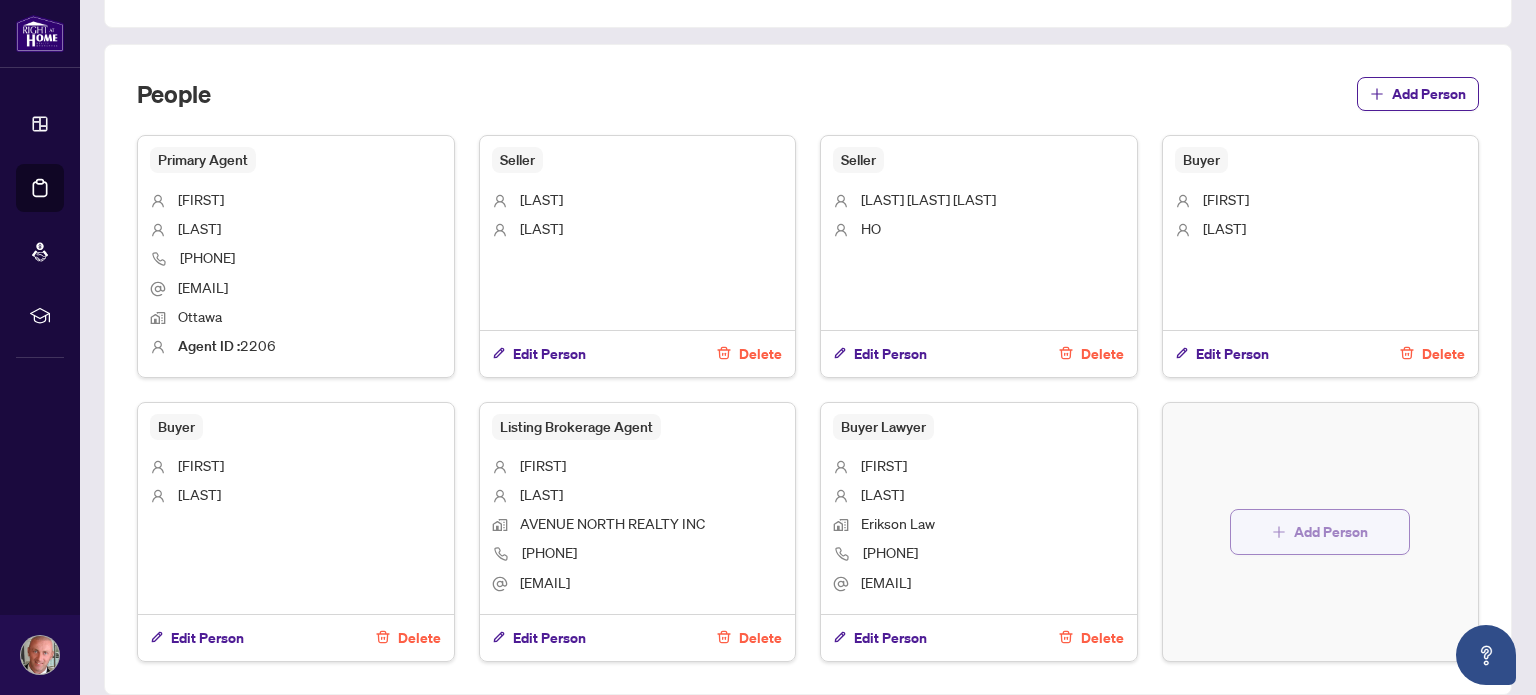 click on "Add Person" at bounding box center (1331, 532) 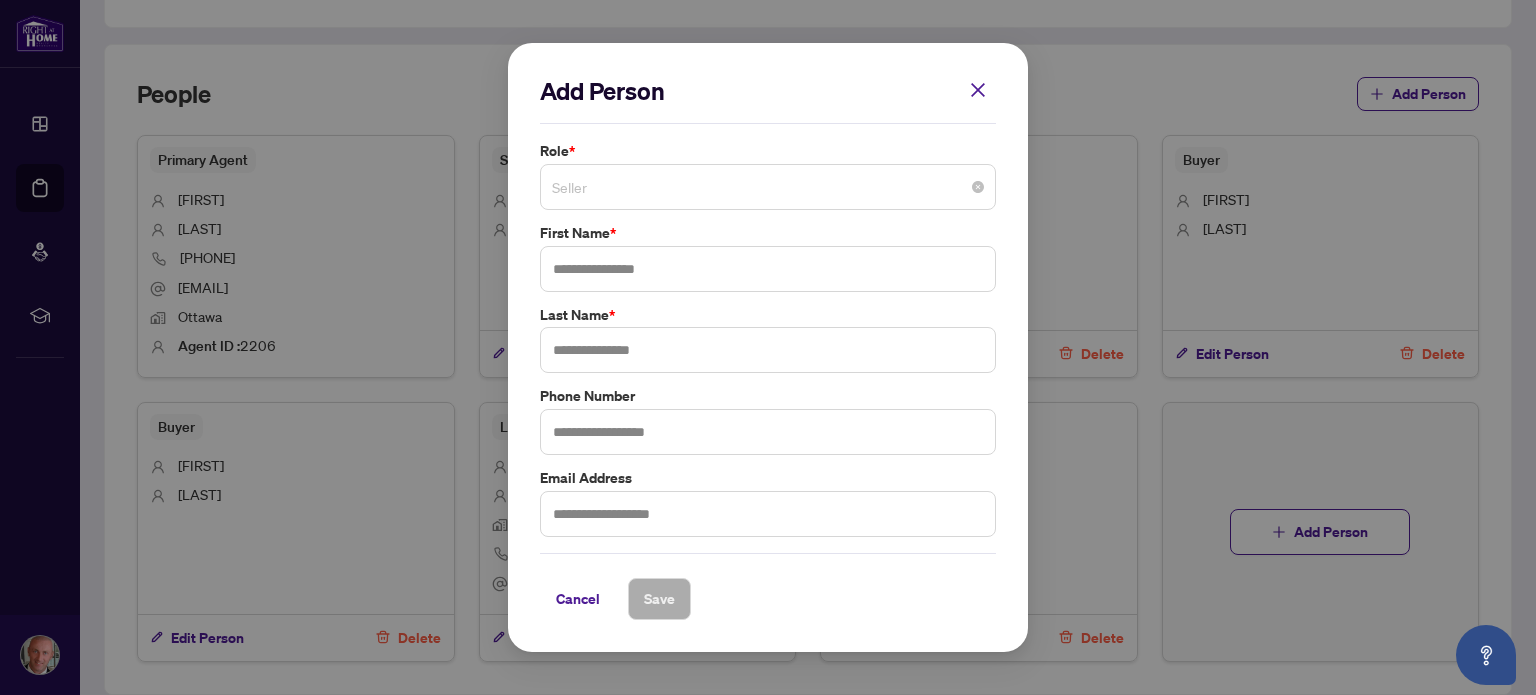click on "Seller" at bounding box center [768, 187] 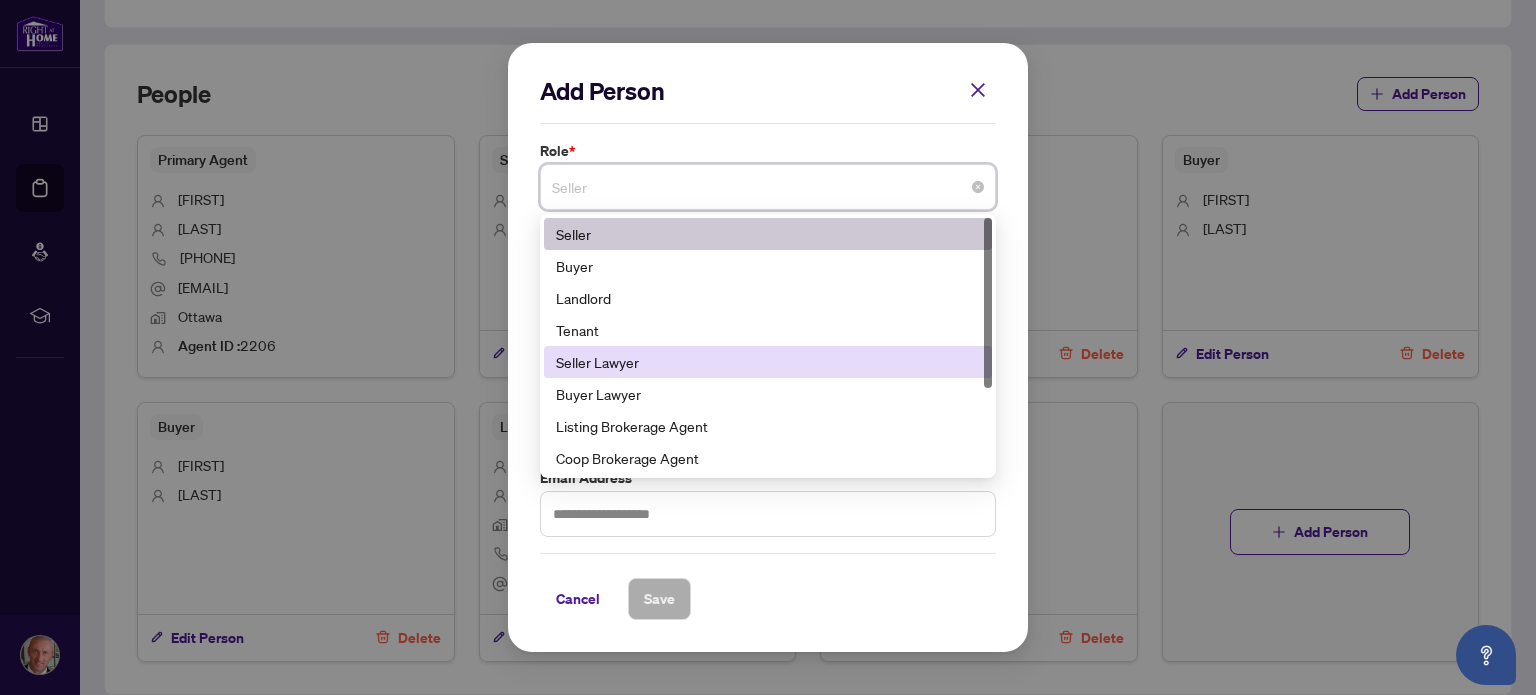 click on "Seller Lawyer" at bounding box center [768, 362] 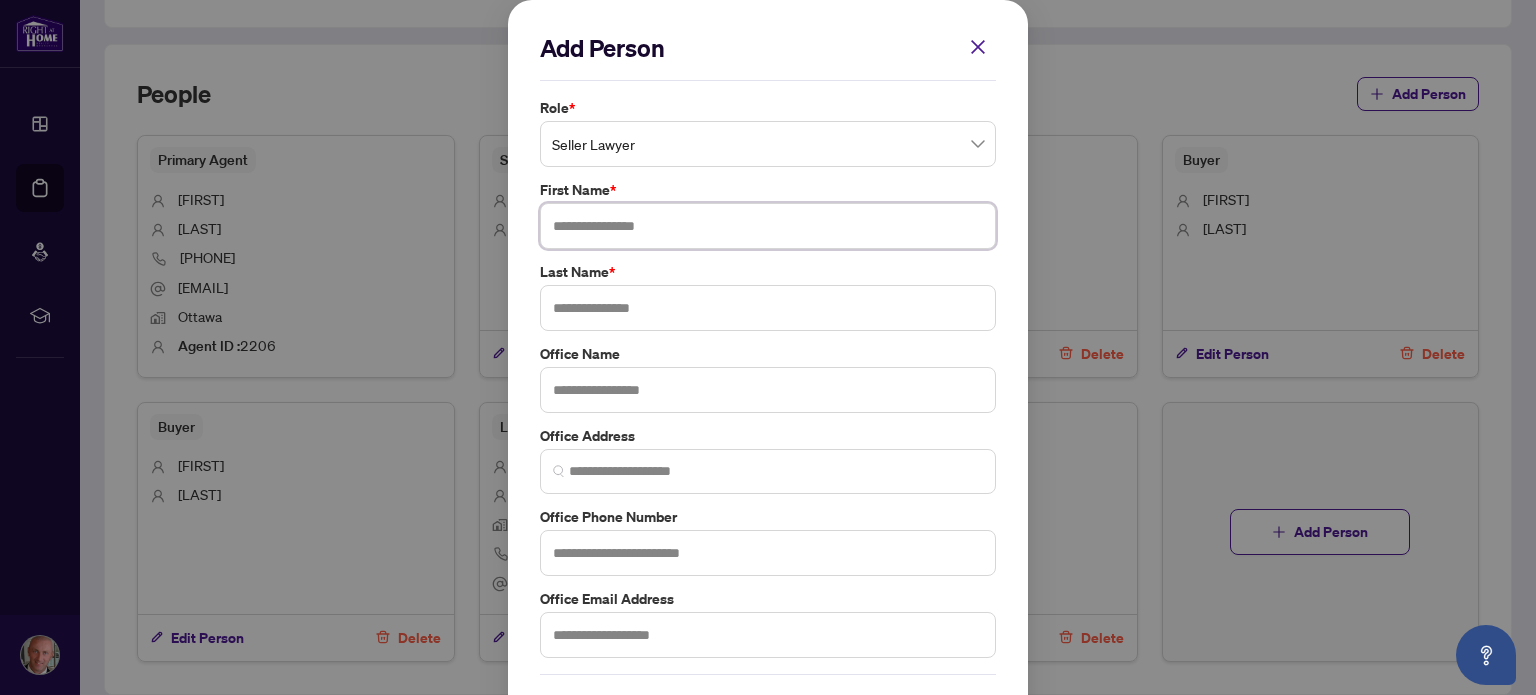 click at bounding box center (768, 226) 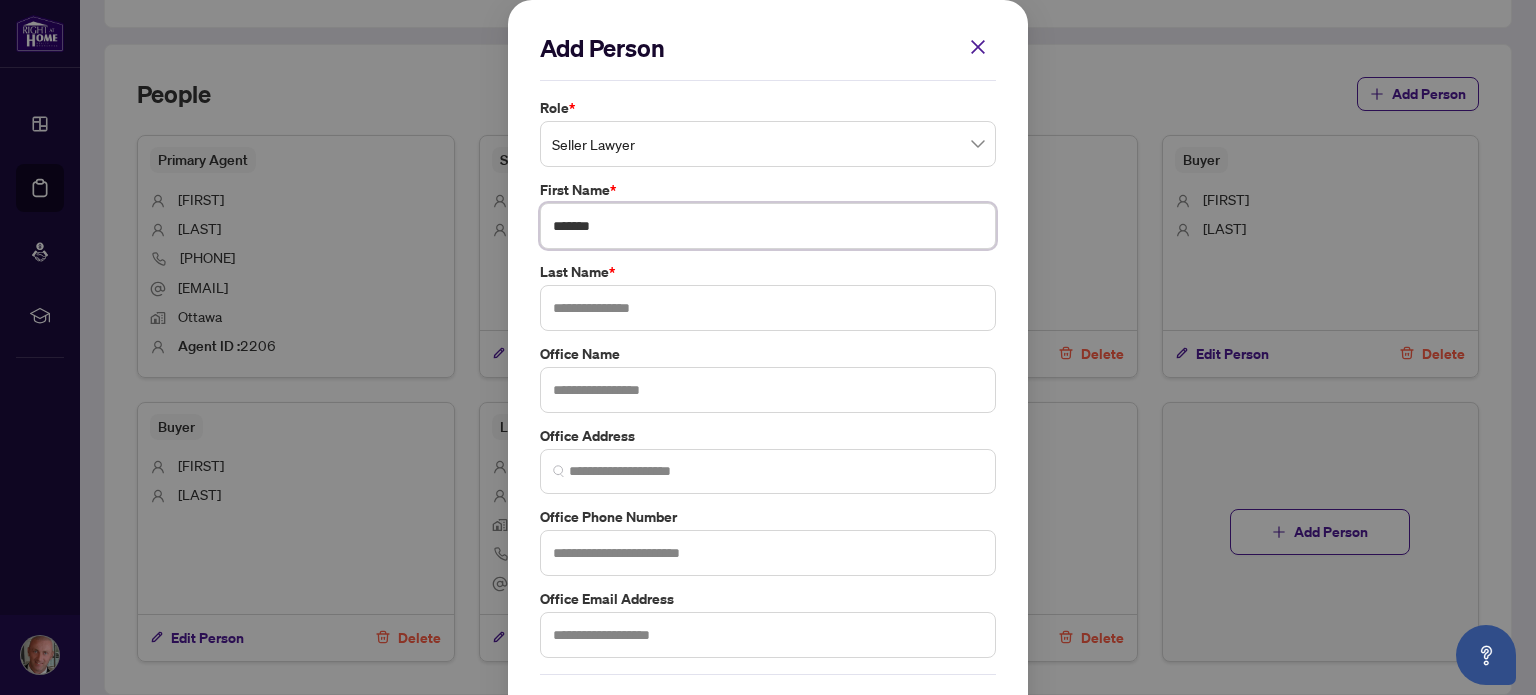 type on "******" 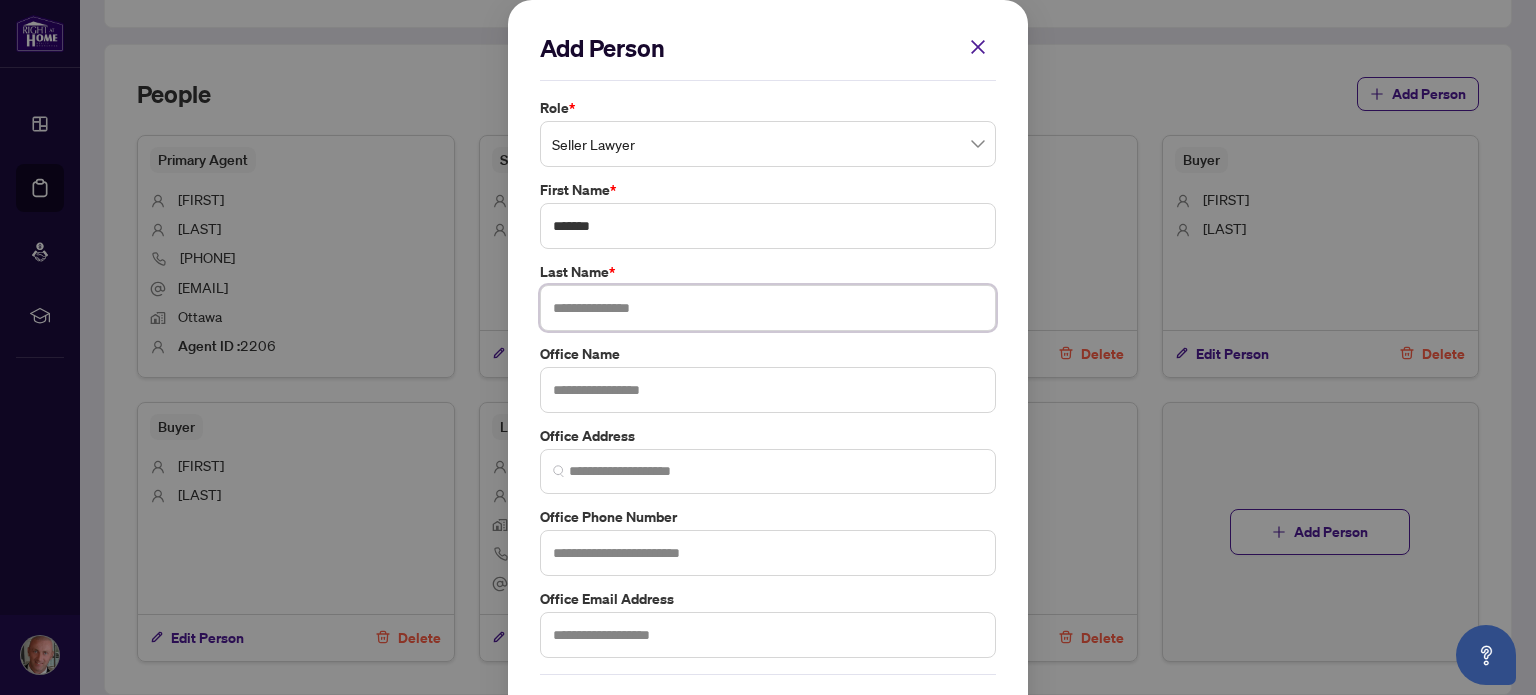 click at bounding box center (768, 308) 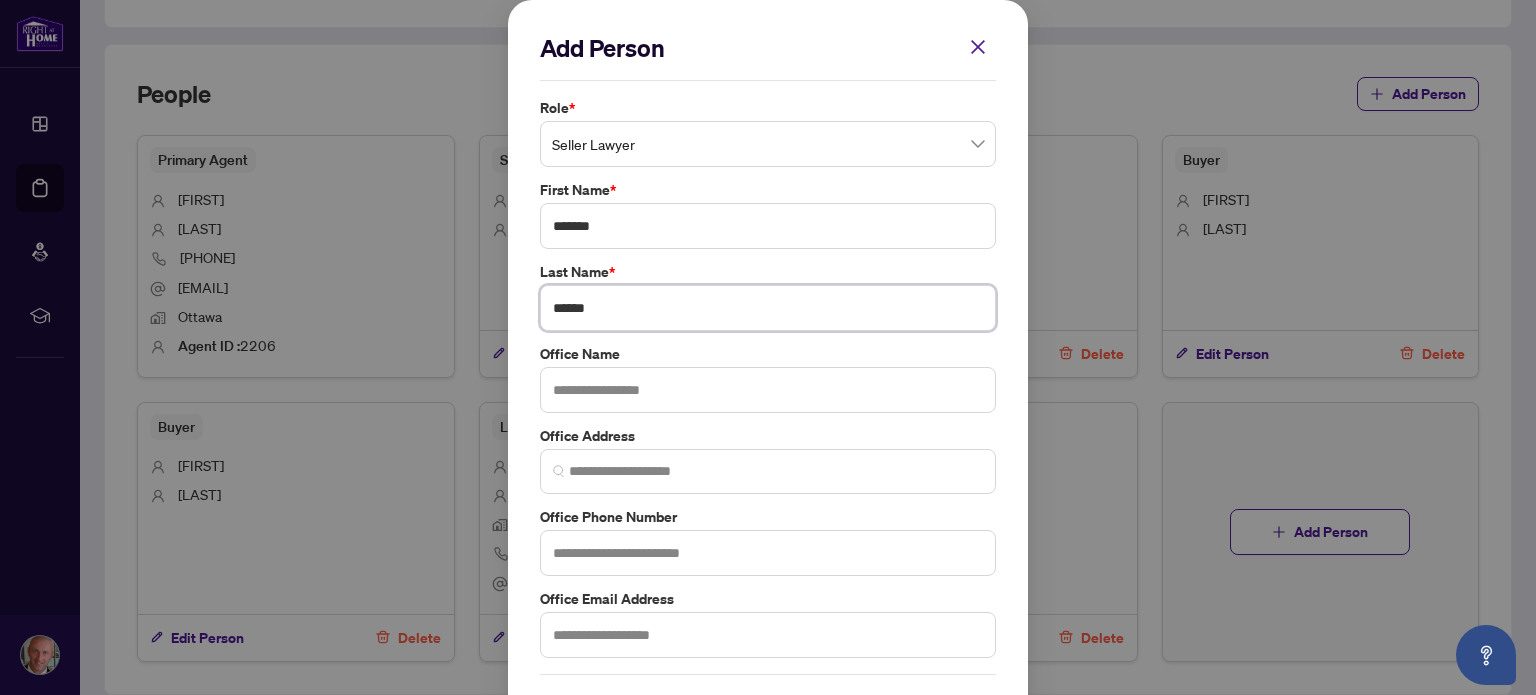 type on "******" 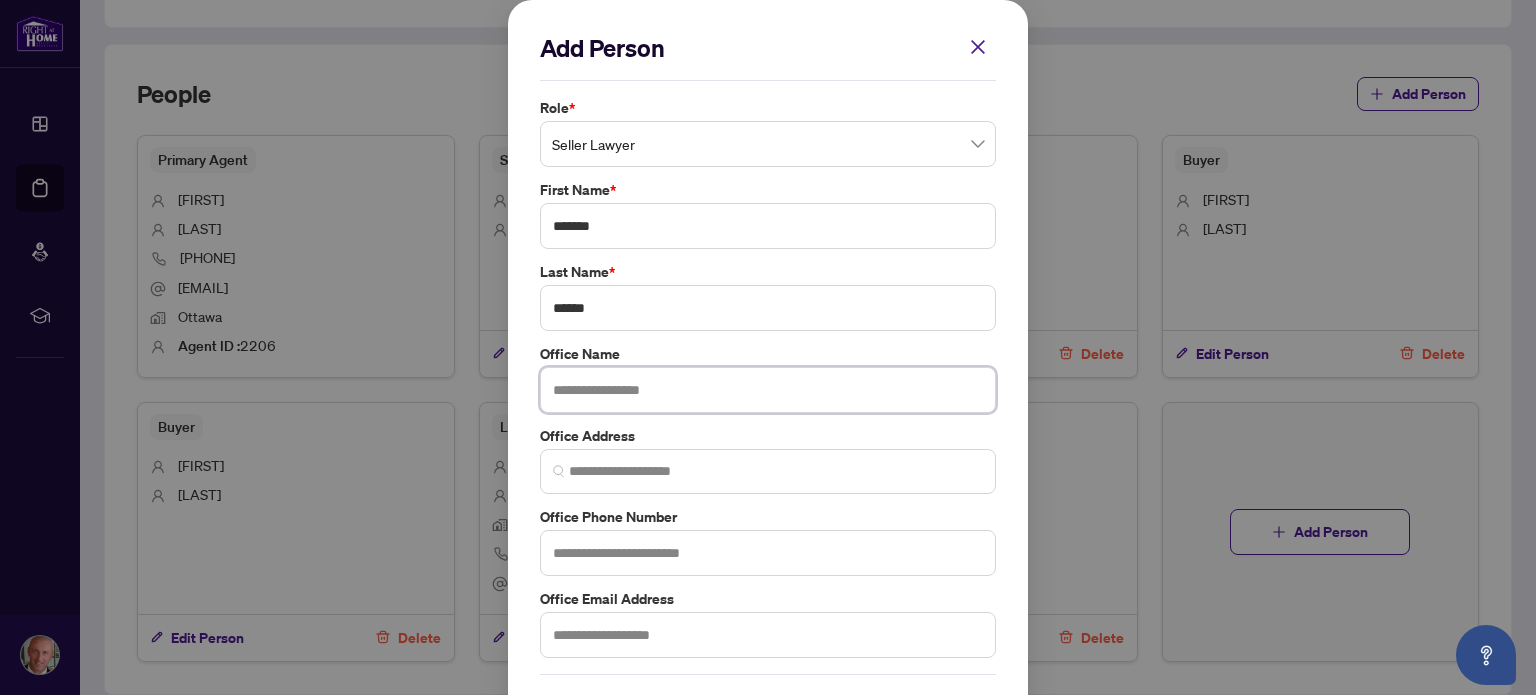 click at bounding box center [768, 390] 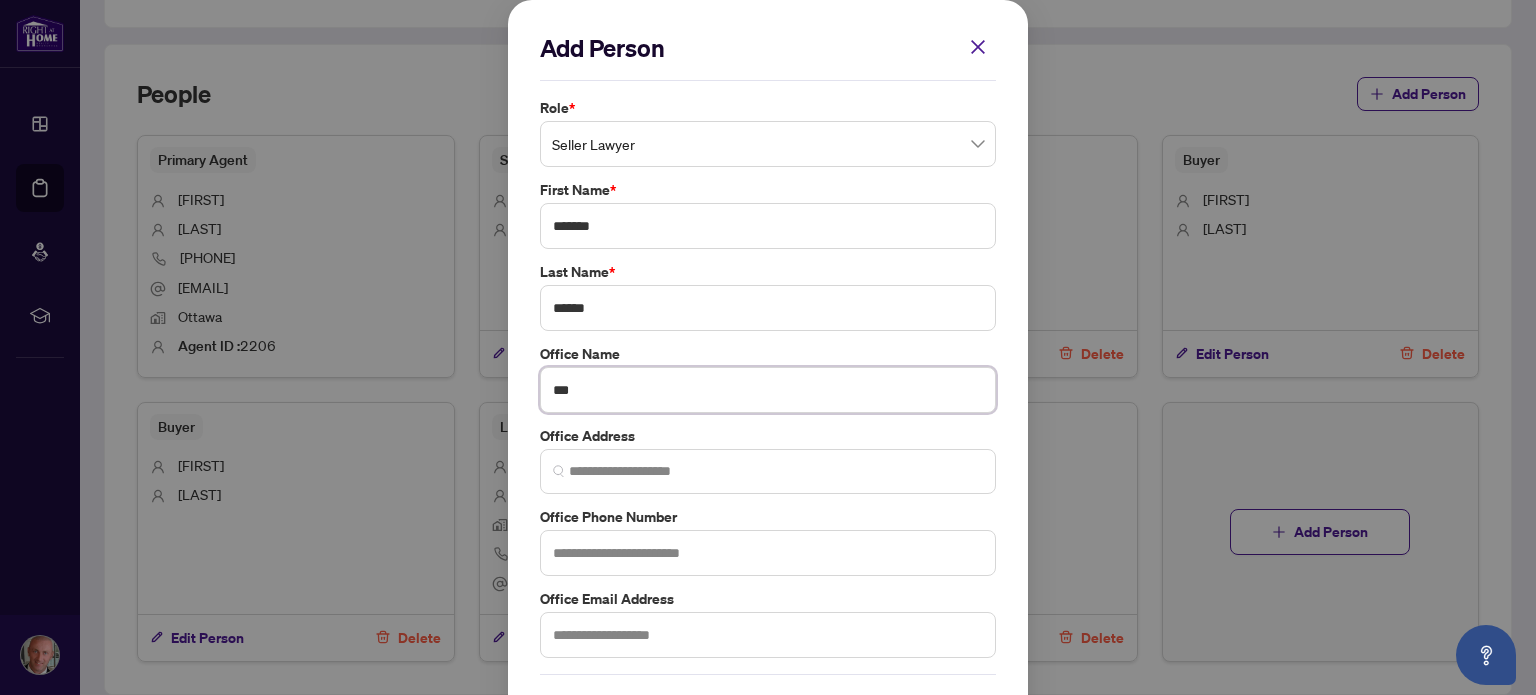 type on "***" 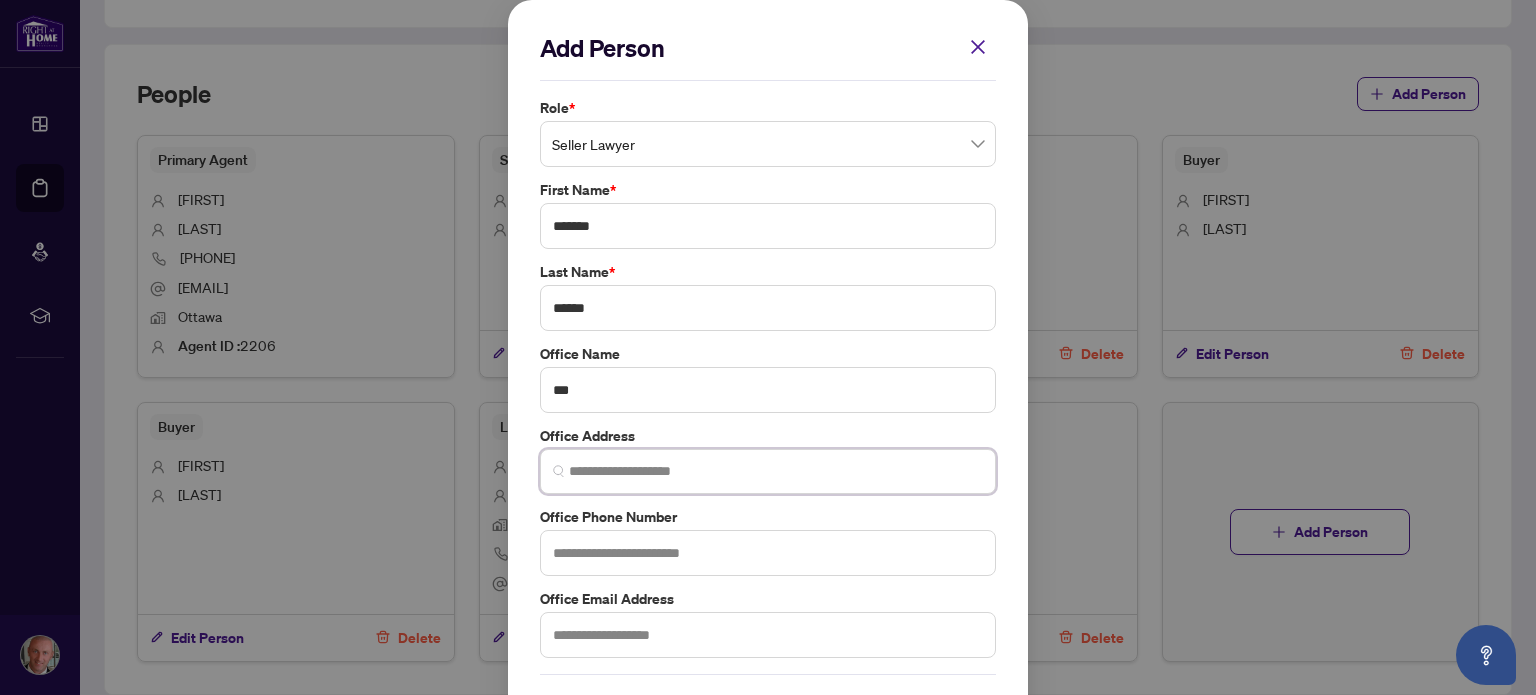 click at bounding box center [776, 471] 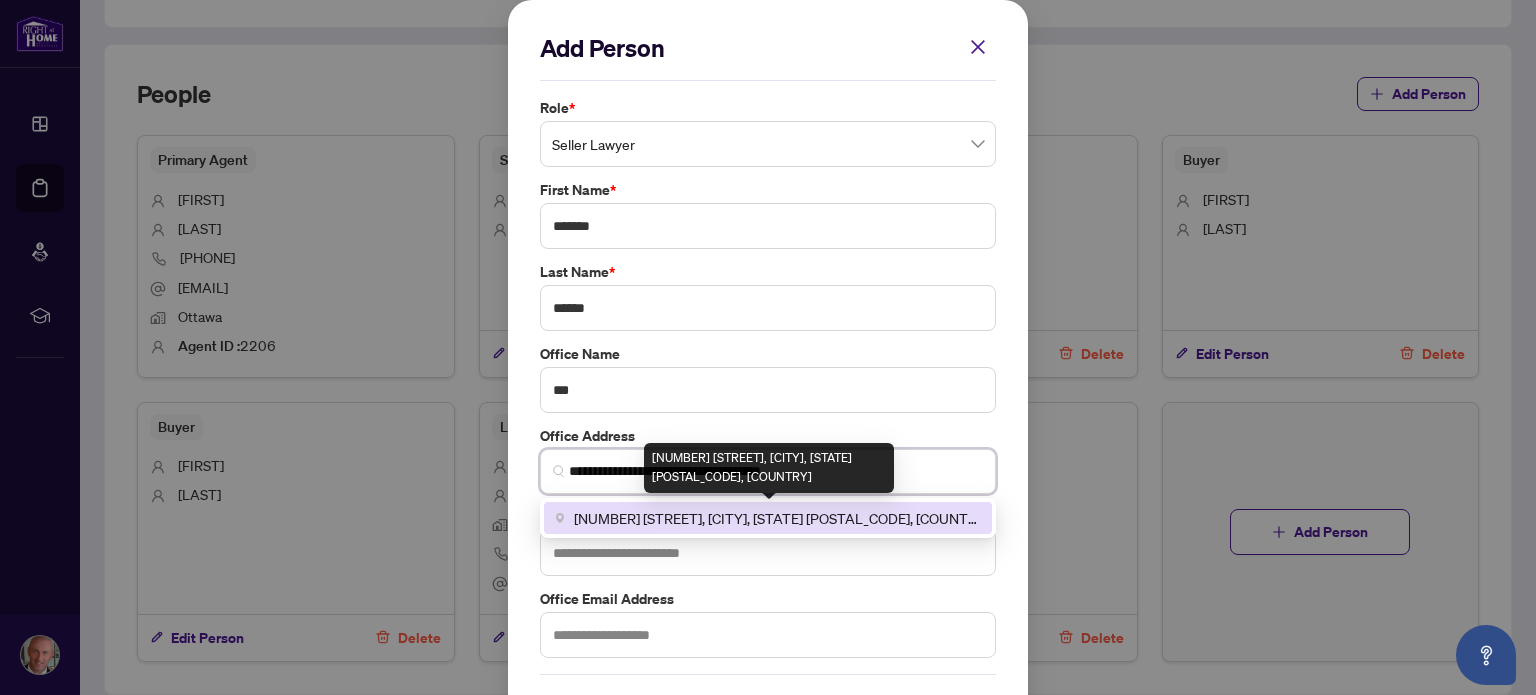 click on "[NUMBER] [STREET], [CITY], [STATE] [POSTAL_CODE], [COUNTRY]" at bounding box center [777, 518] 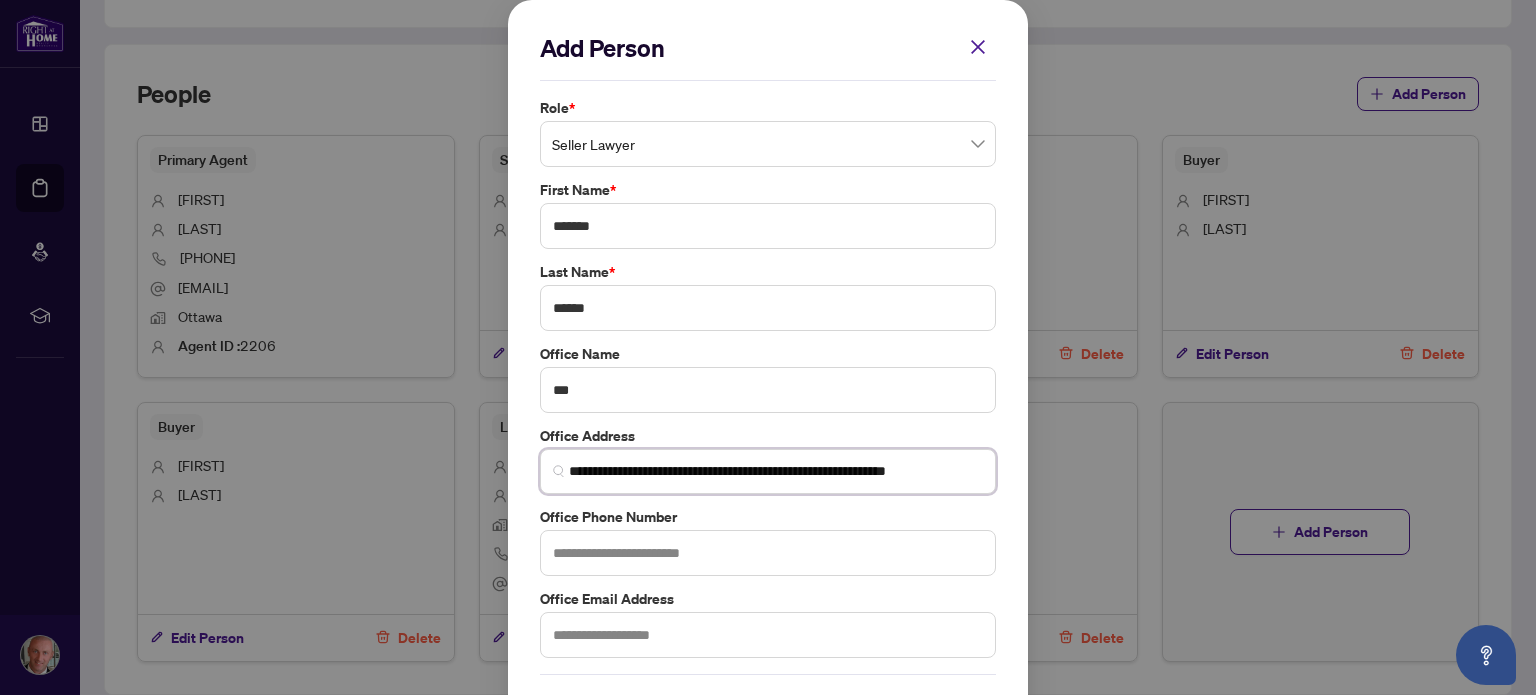 type on "**********" 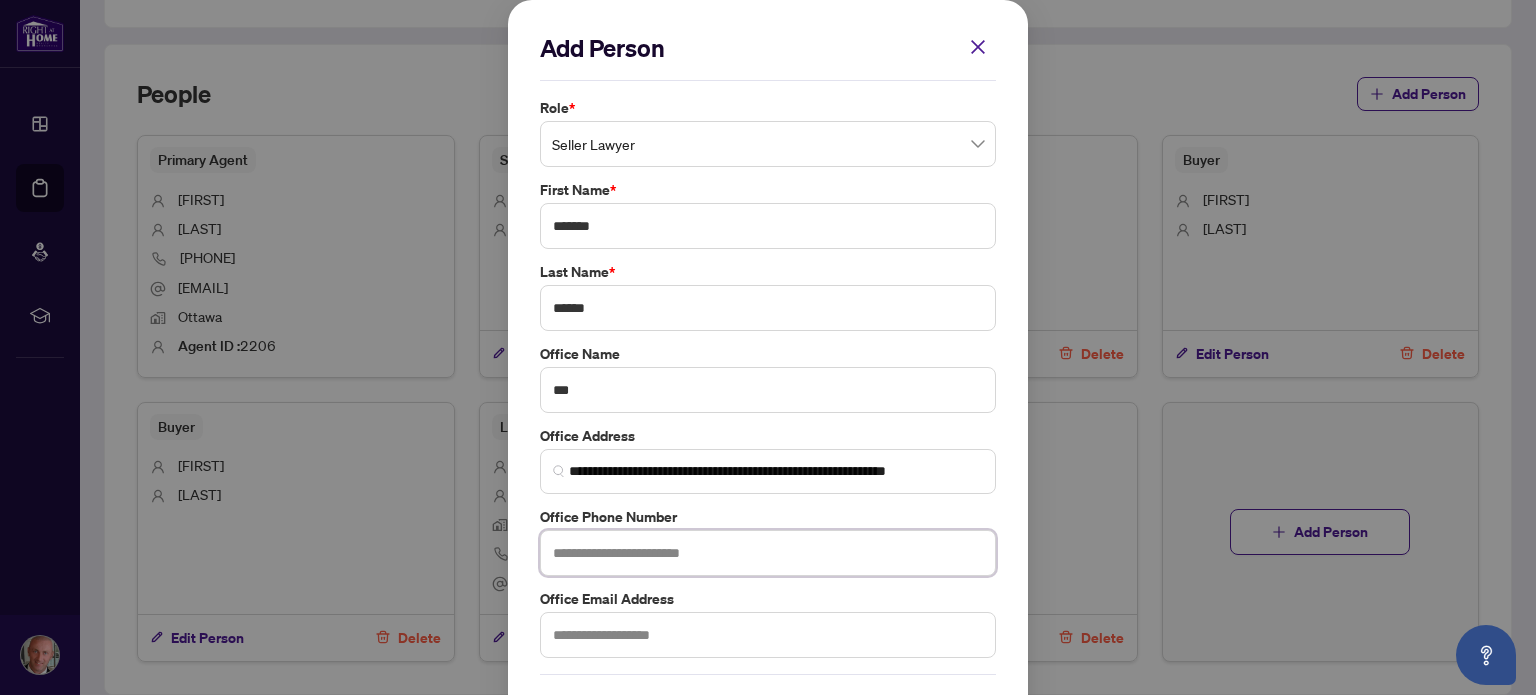 click at bounding box center (768, 553) 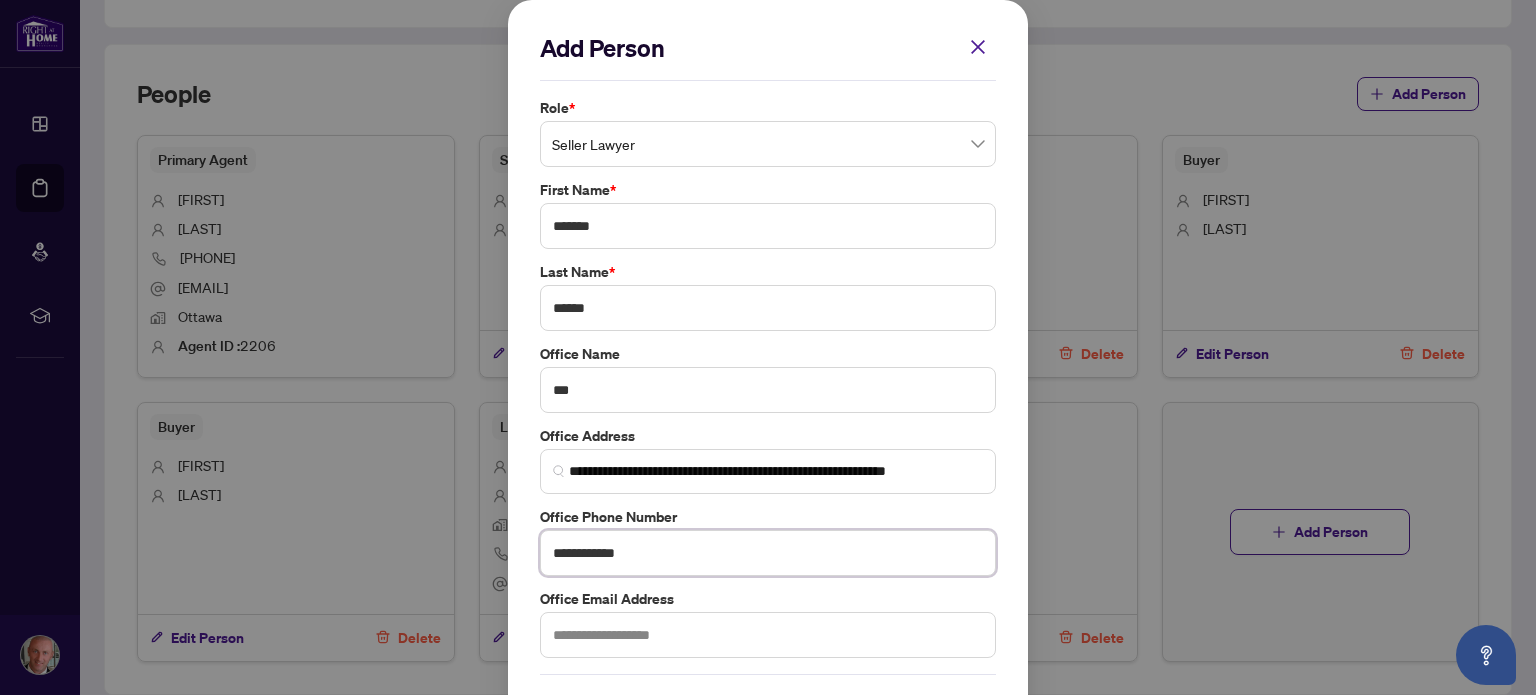 type on "**********" 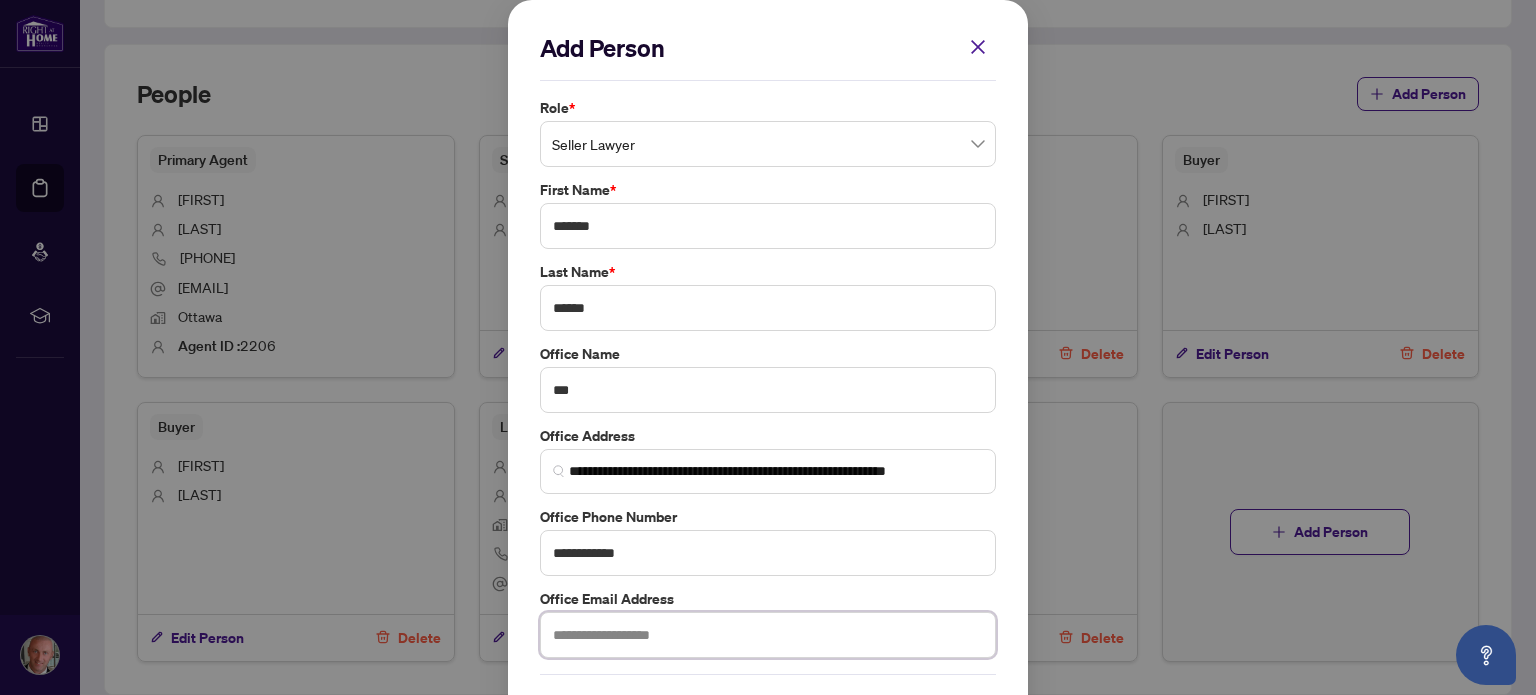 click at bounding box center [768, 635] 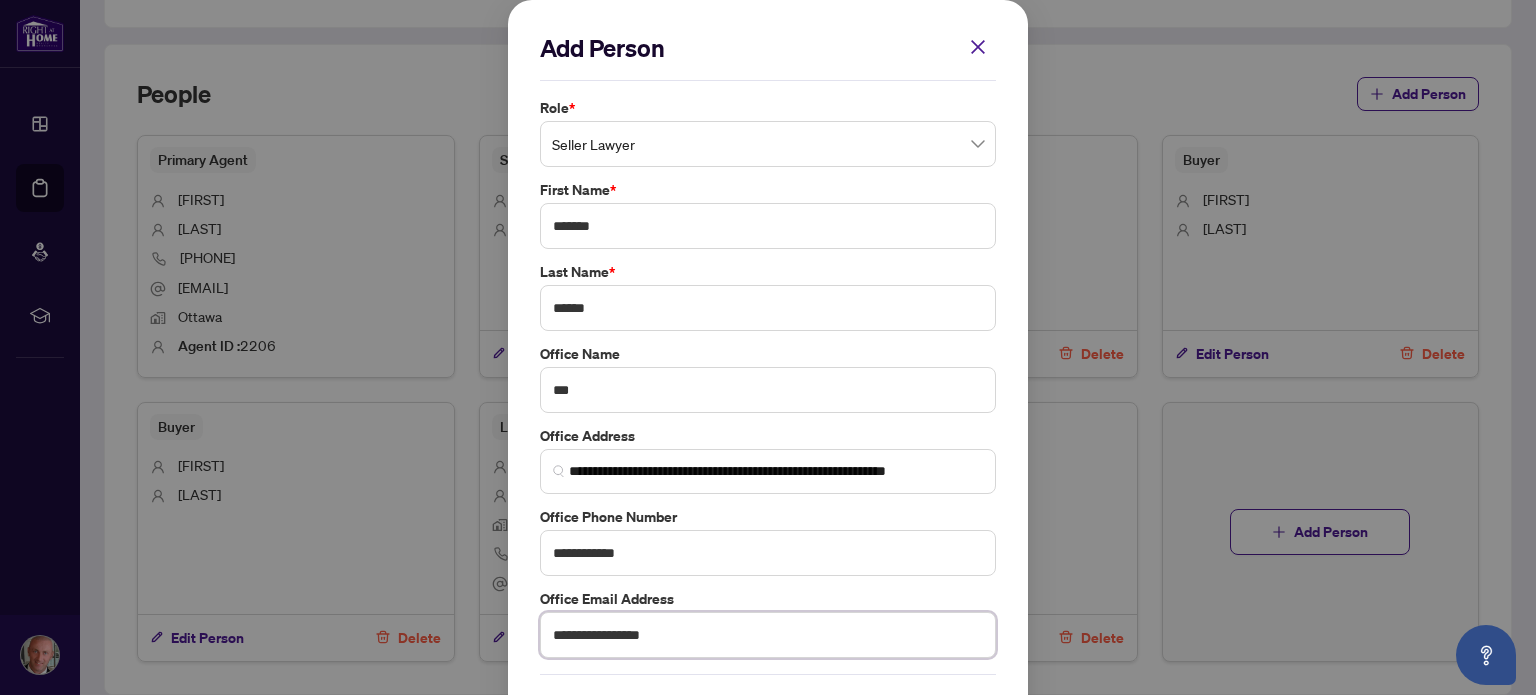 type on "**********" 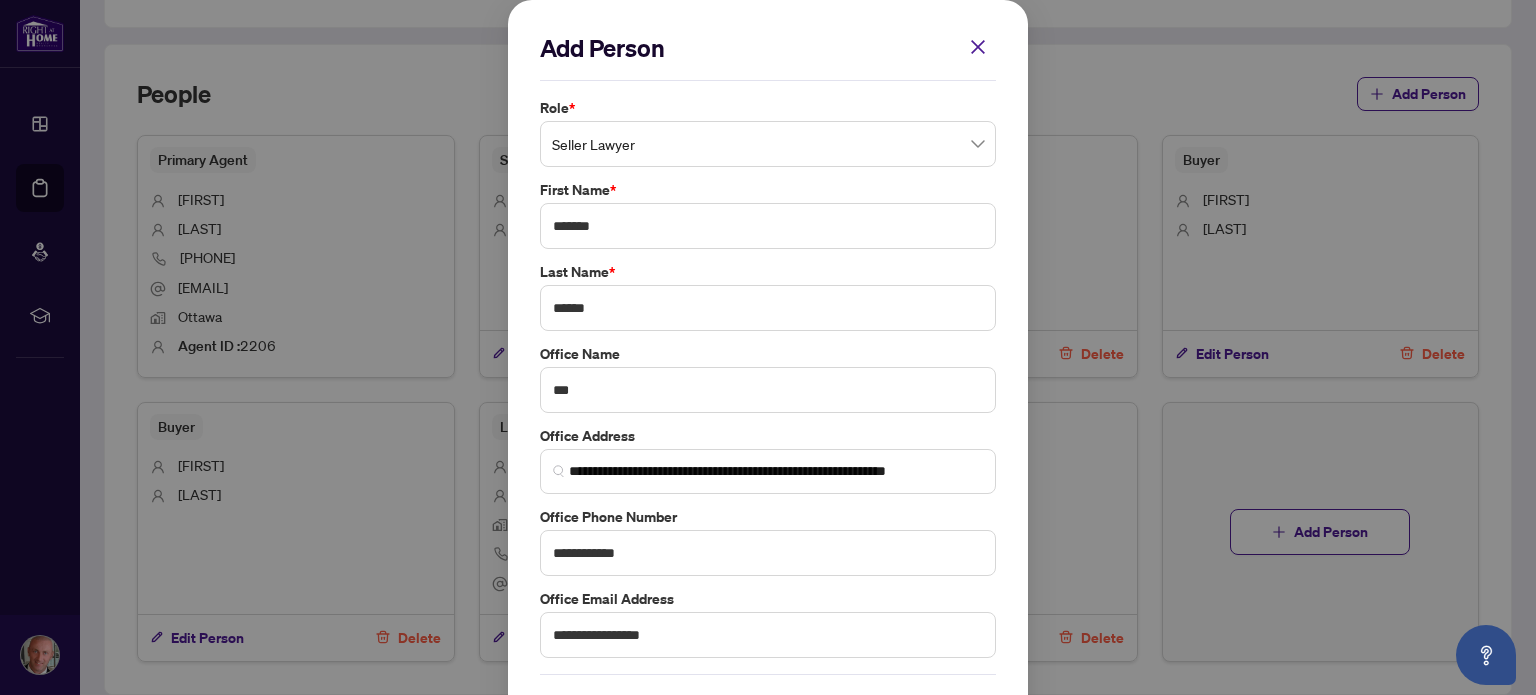 scroll, scrollTop: 74, scrollLeft: 0, axis: vertical 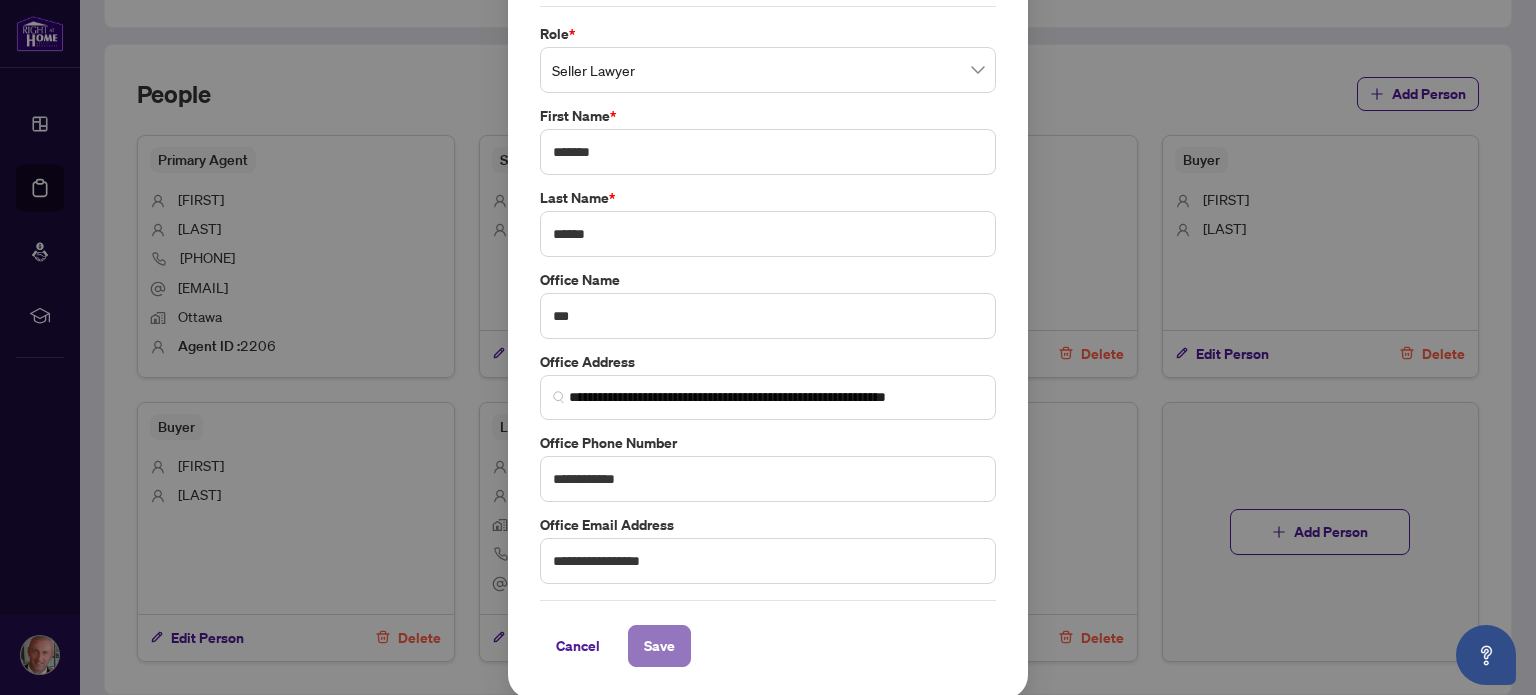 click on "Save" at bounding box center [659, 646] 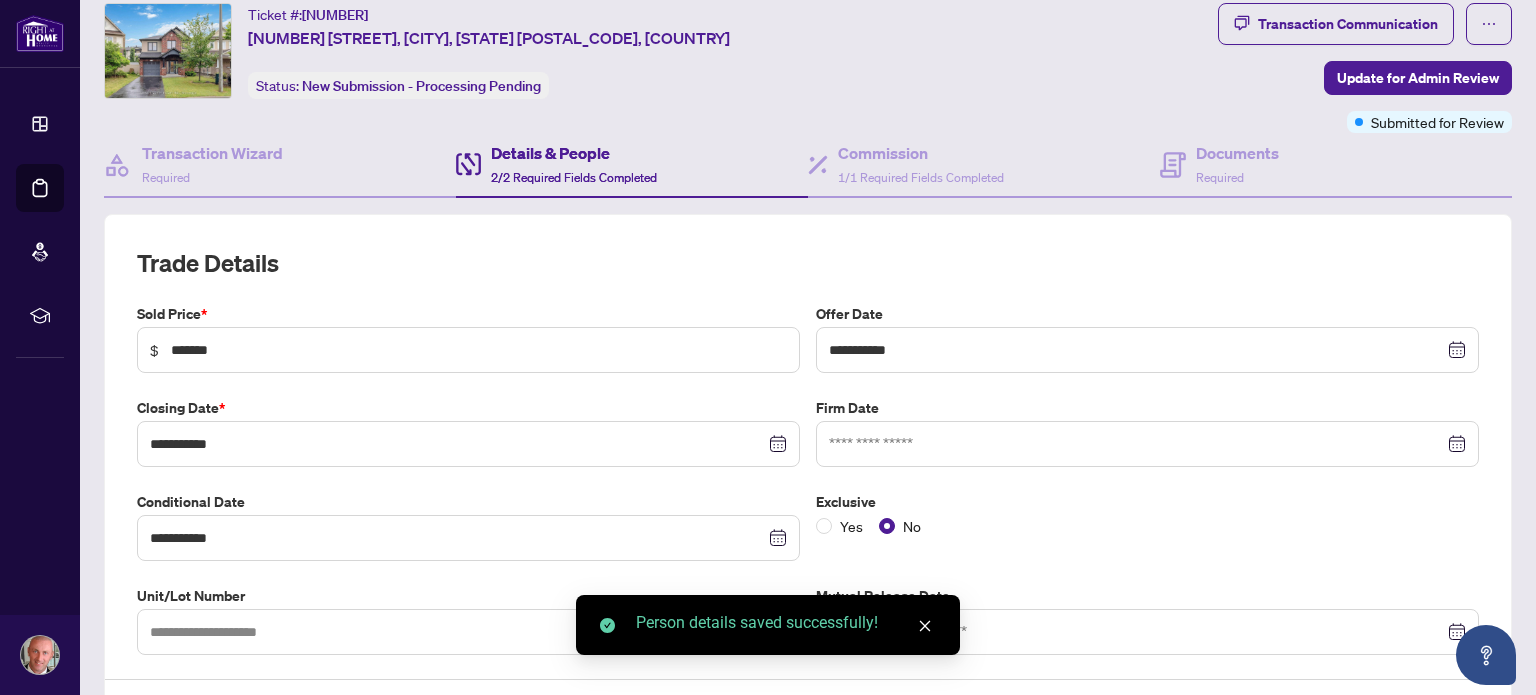 scroll, scrollTop: 0, scrollLeft: 0, axis: both 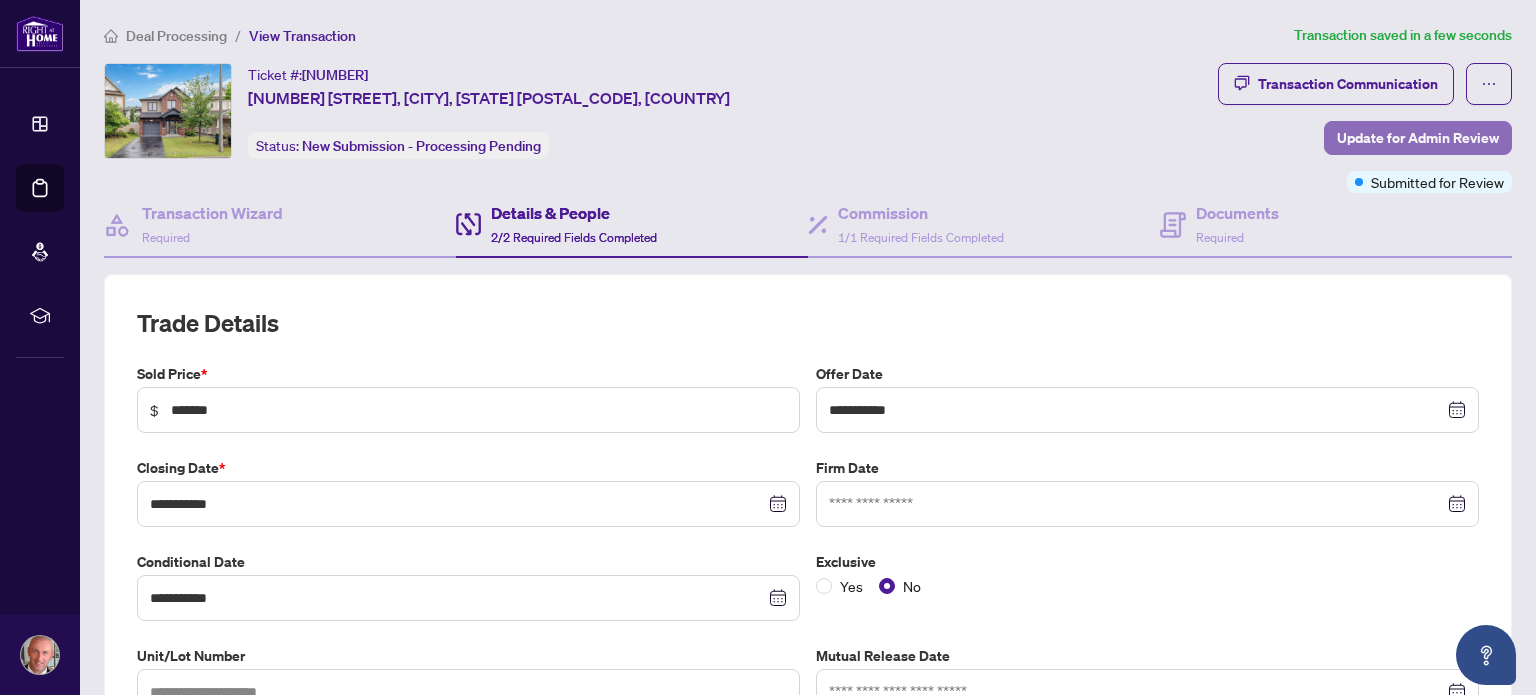 click on "Update for Admin Review" at bounding box center [1418, 138] 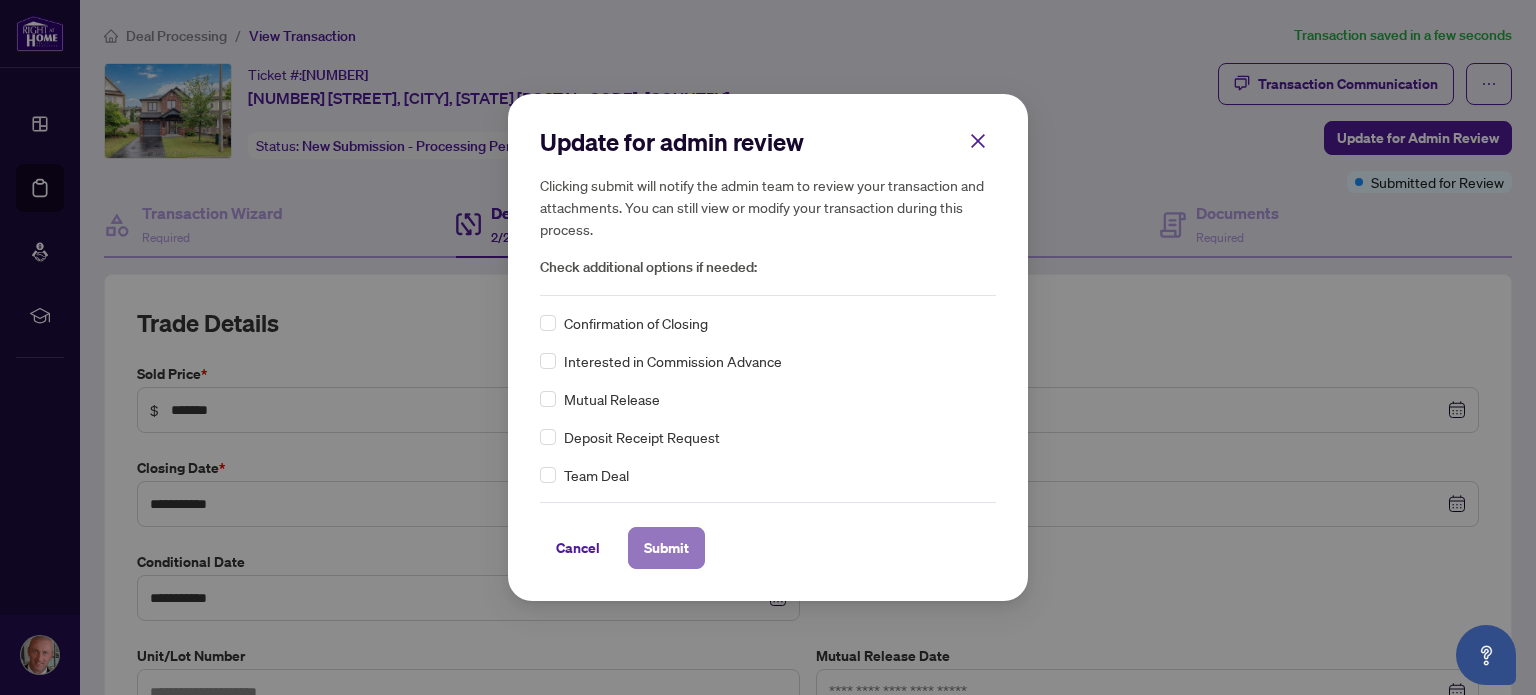 click on "Submit" at bounding box center [666, 548] 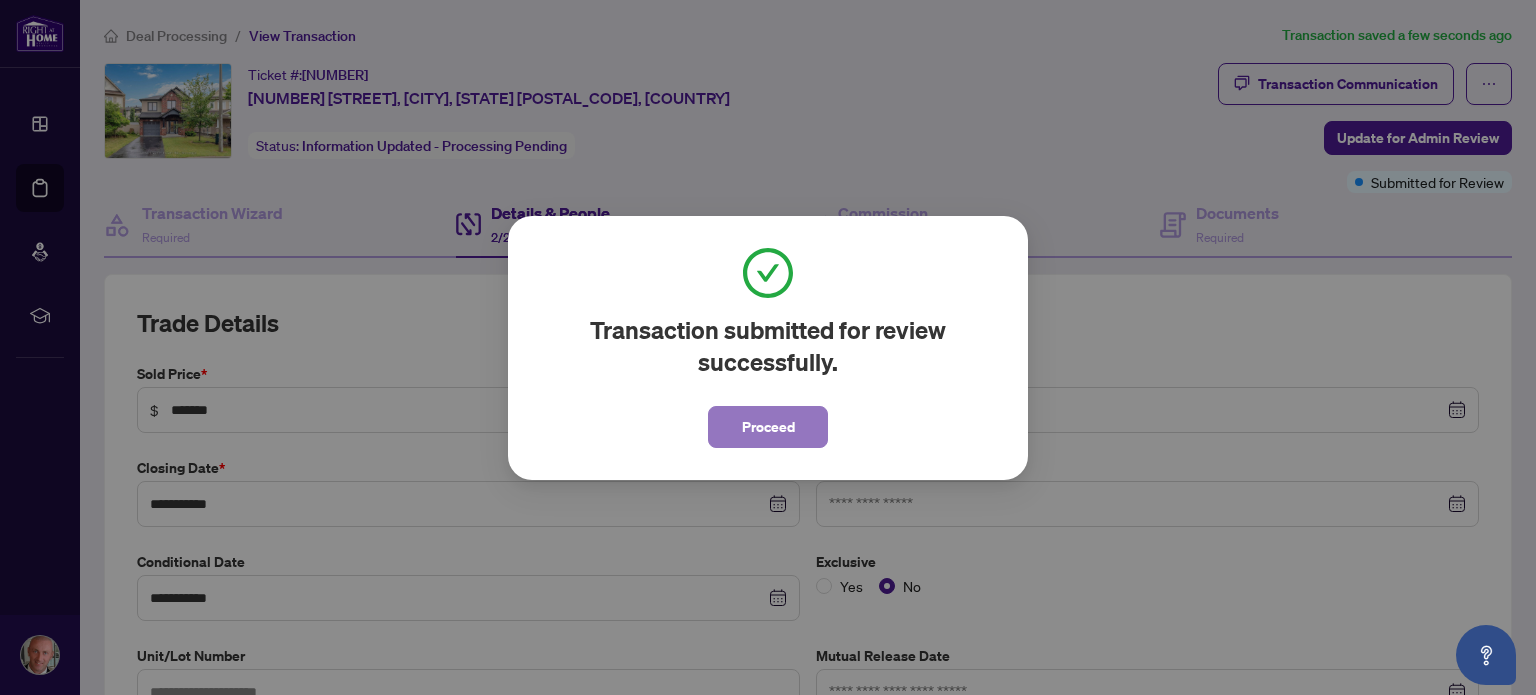 click on "Proceed" at bounding box center (768, 427) 